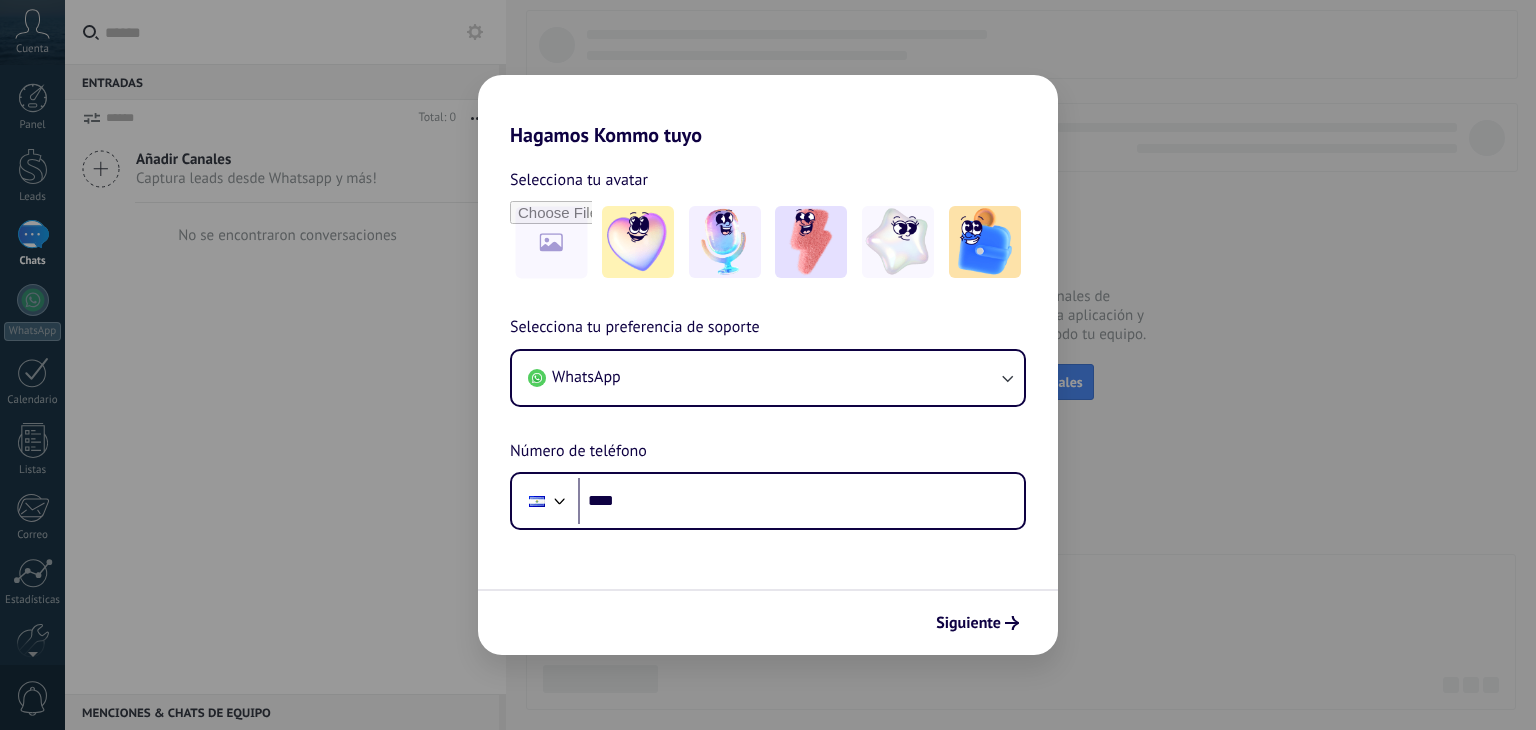 scroll, scrollTop: 0, scrollLeft: 0, axis: both 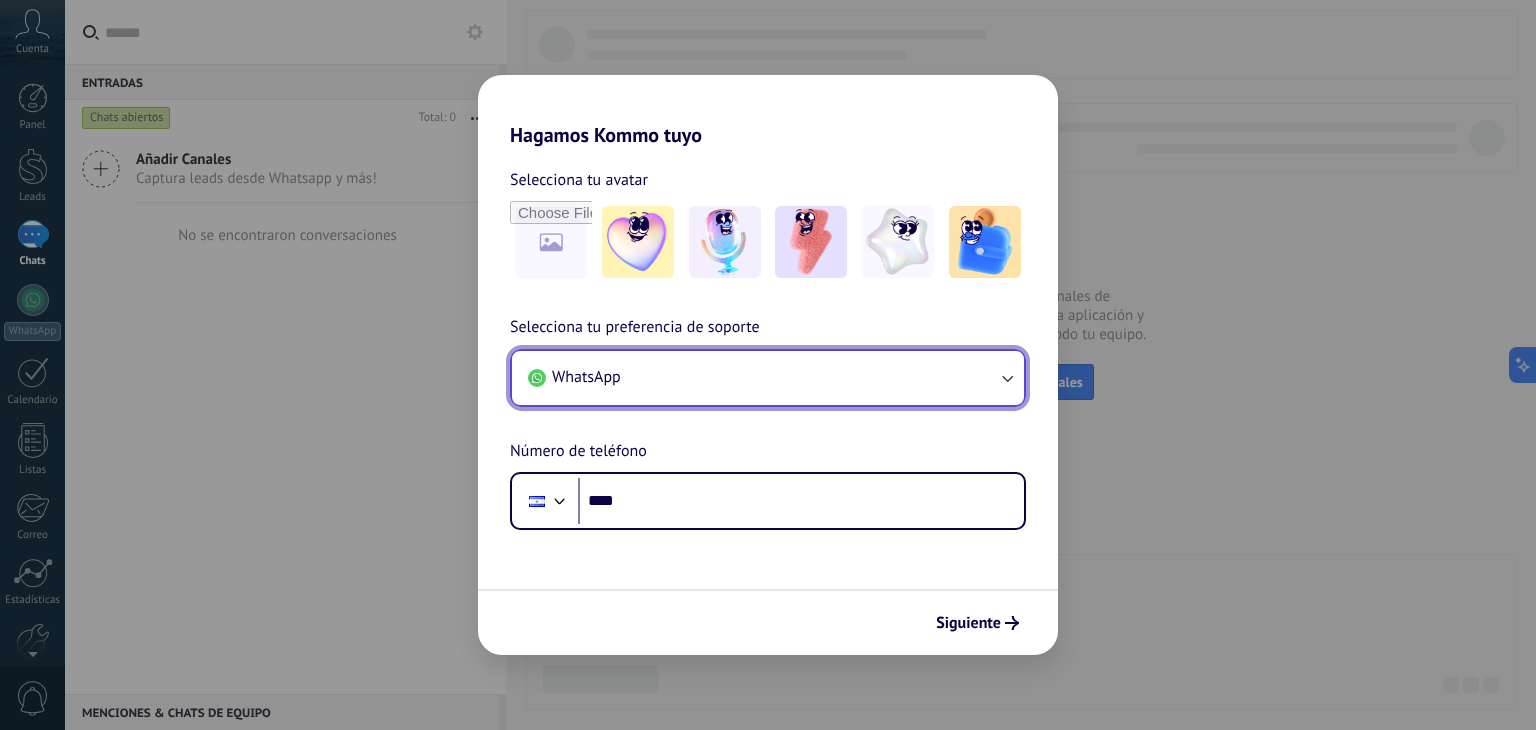 click on "WhatsApp" at bounding box center (768, 378) 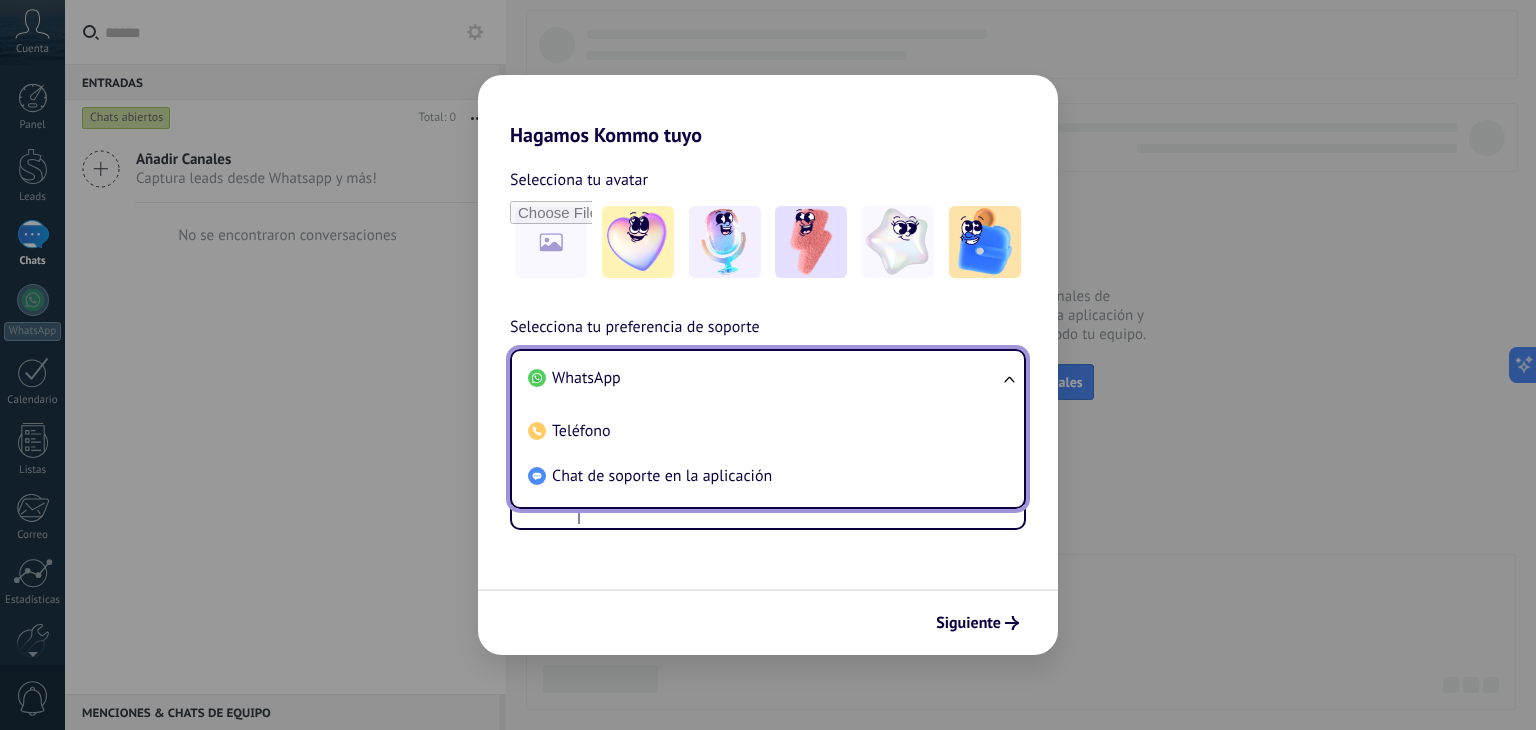 click on "WhatsApp" at bounding box center [764, 378] 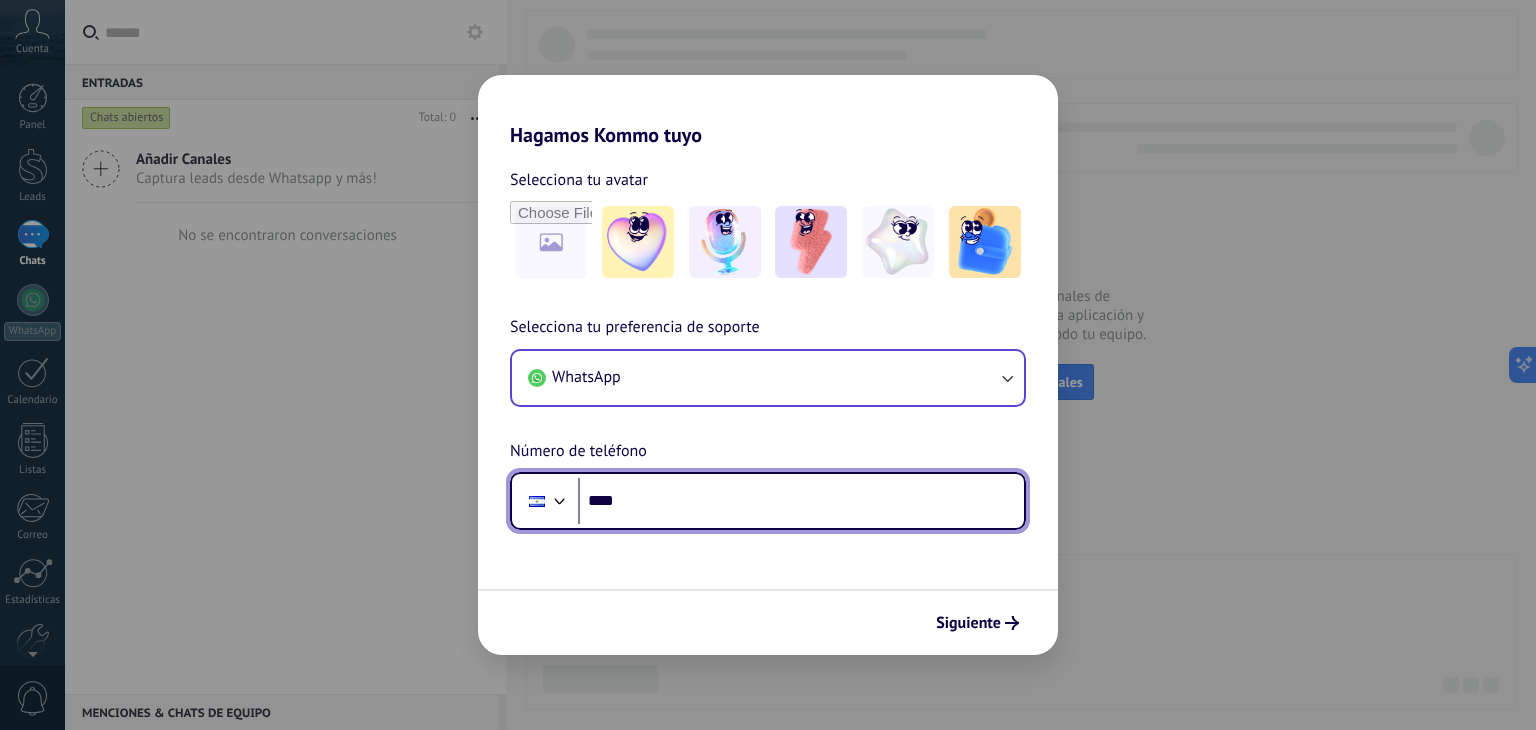 click on "****" at bounding box center (801, 501) 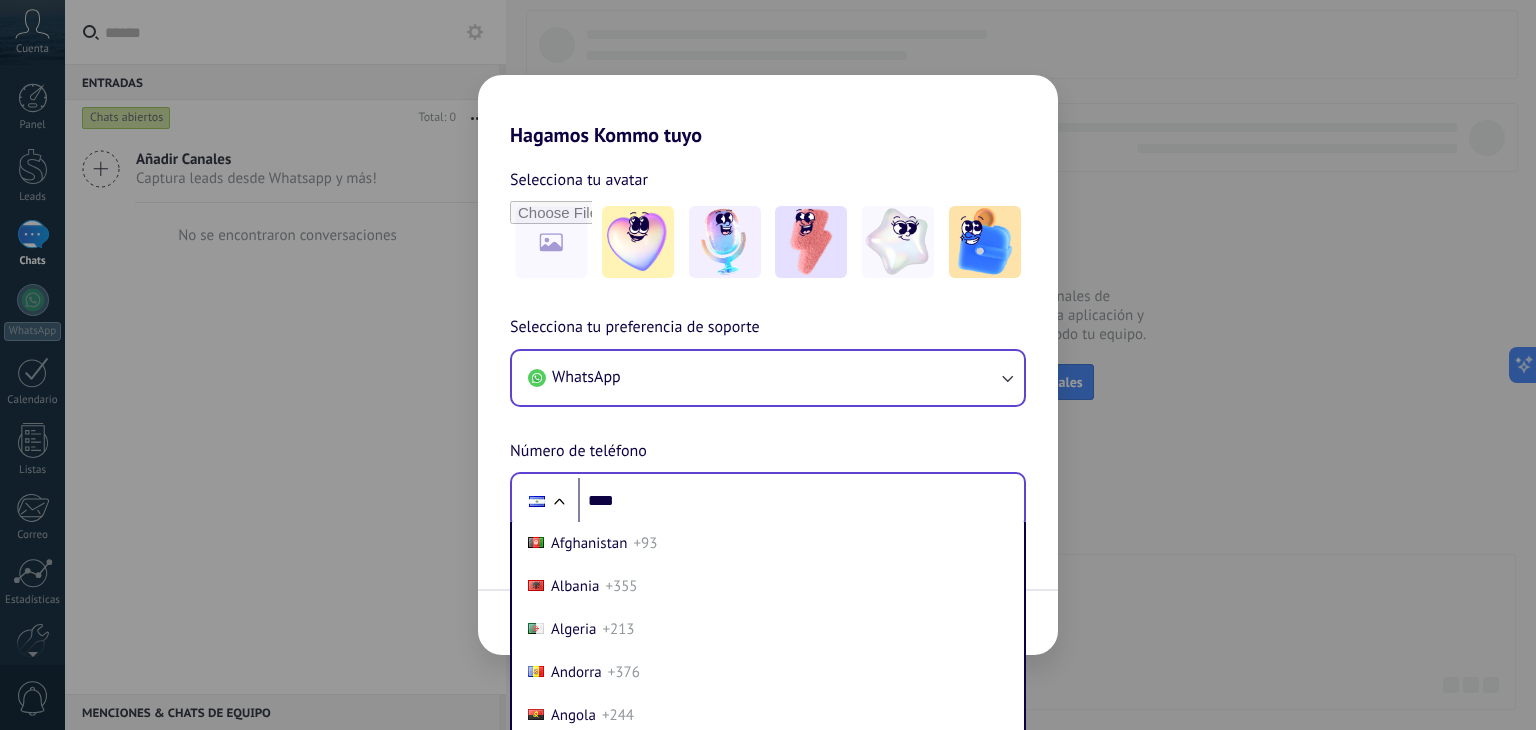 scroll, scrollTop: 30, scrollLeft: 0, axis: vertical 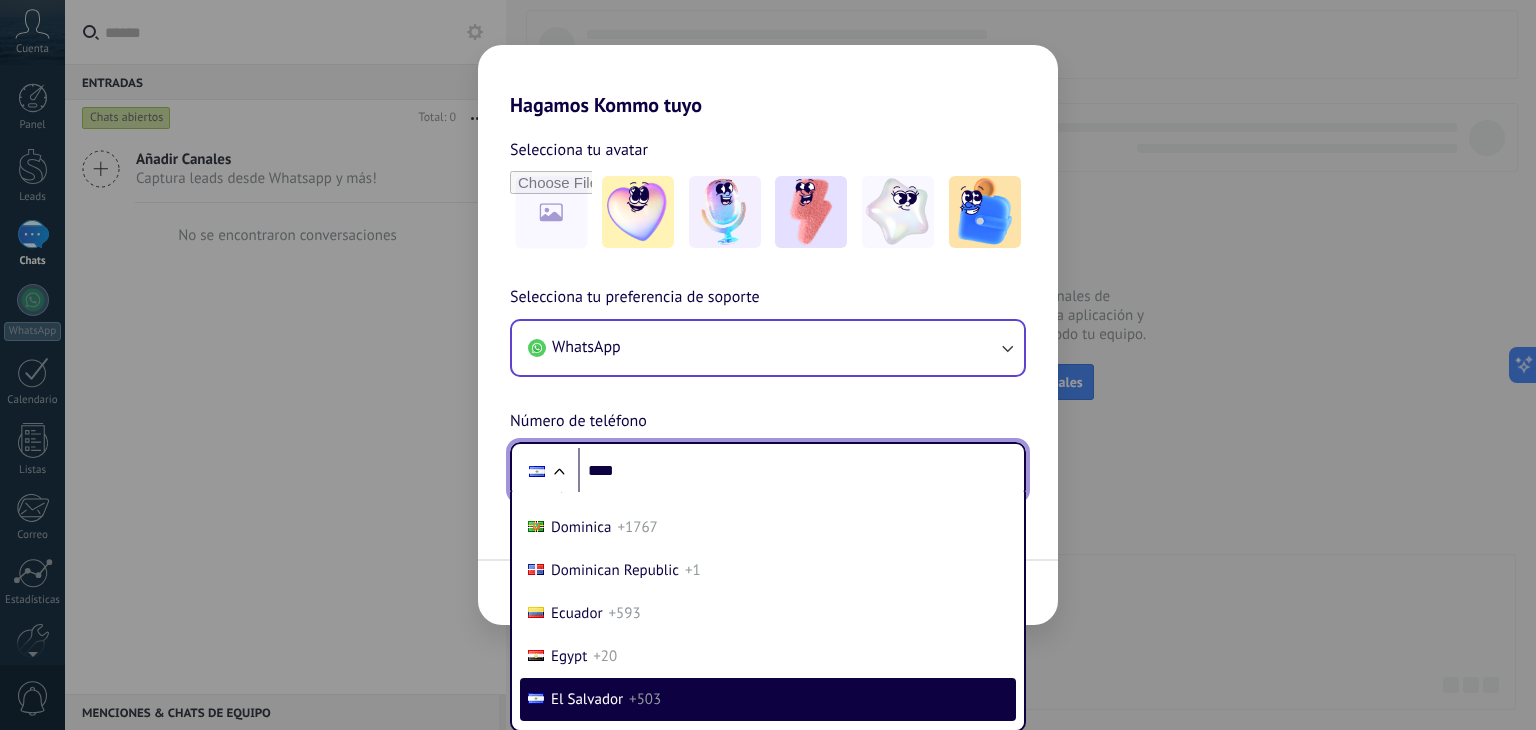 click at bounding box center (559, 474) 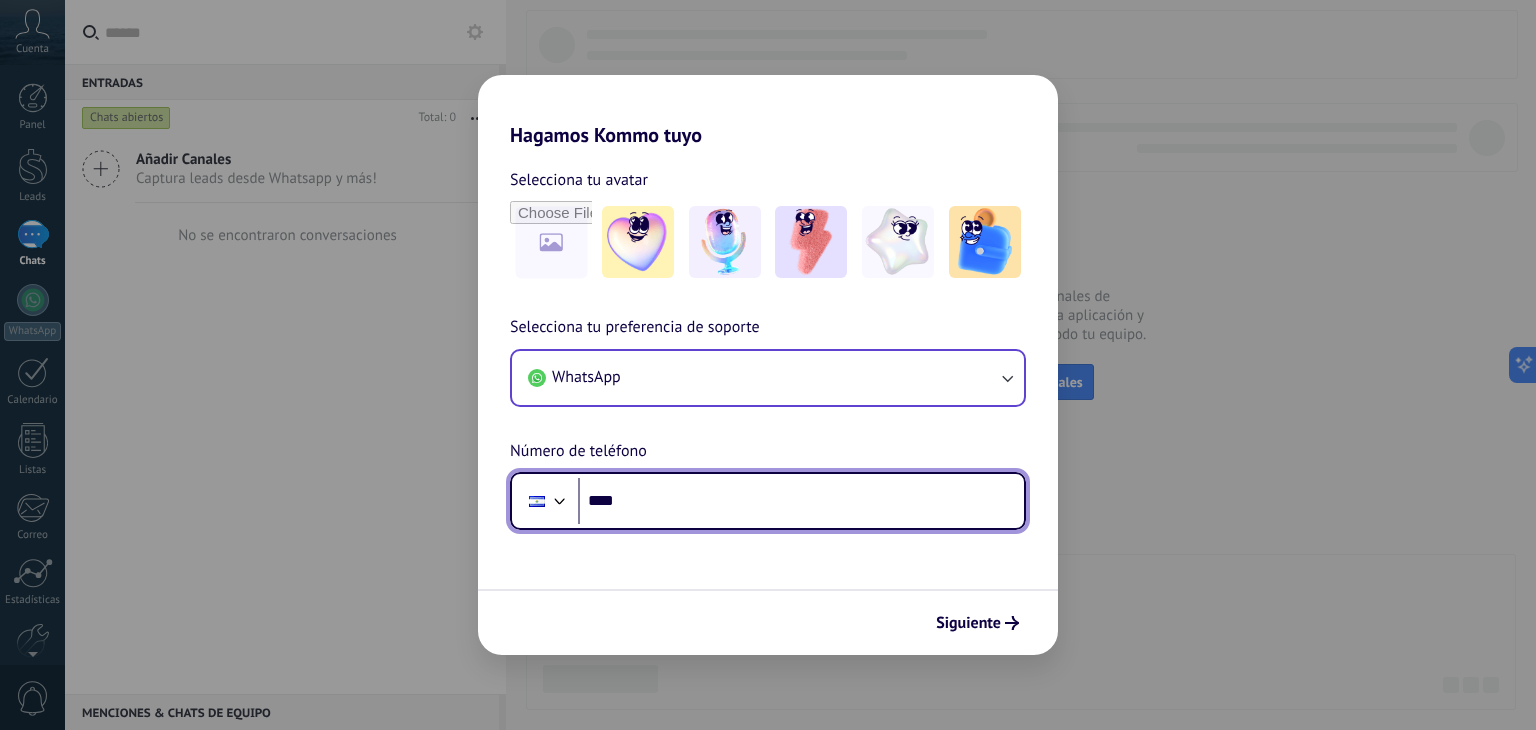 scroll, scrollTop: 0, scrollLeft: 0, axis: both 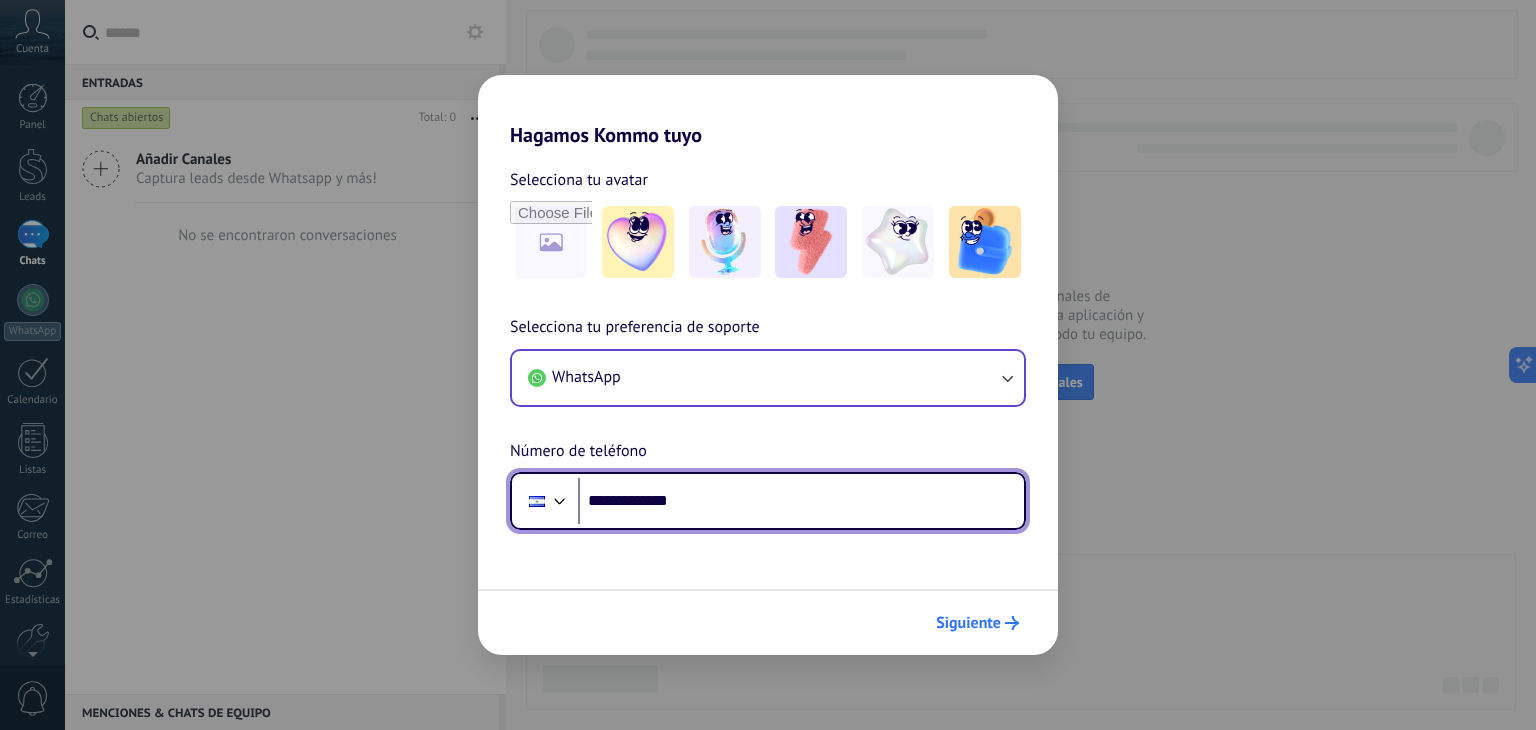 type on "**********" 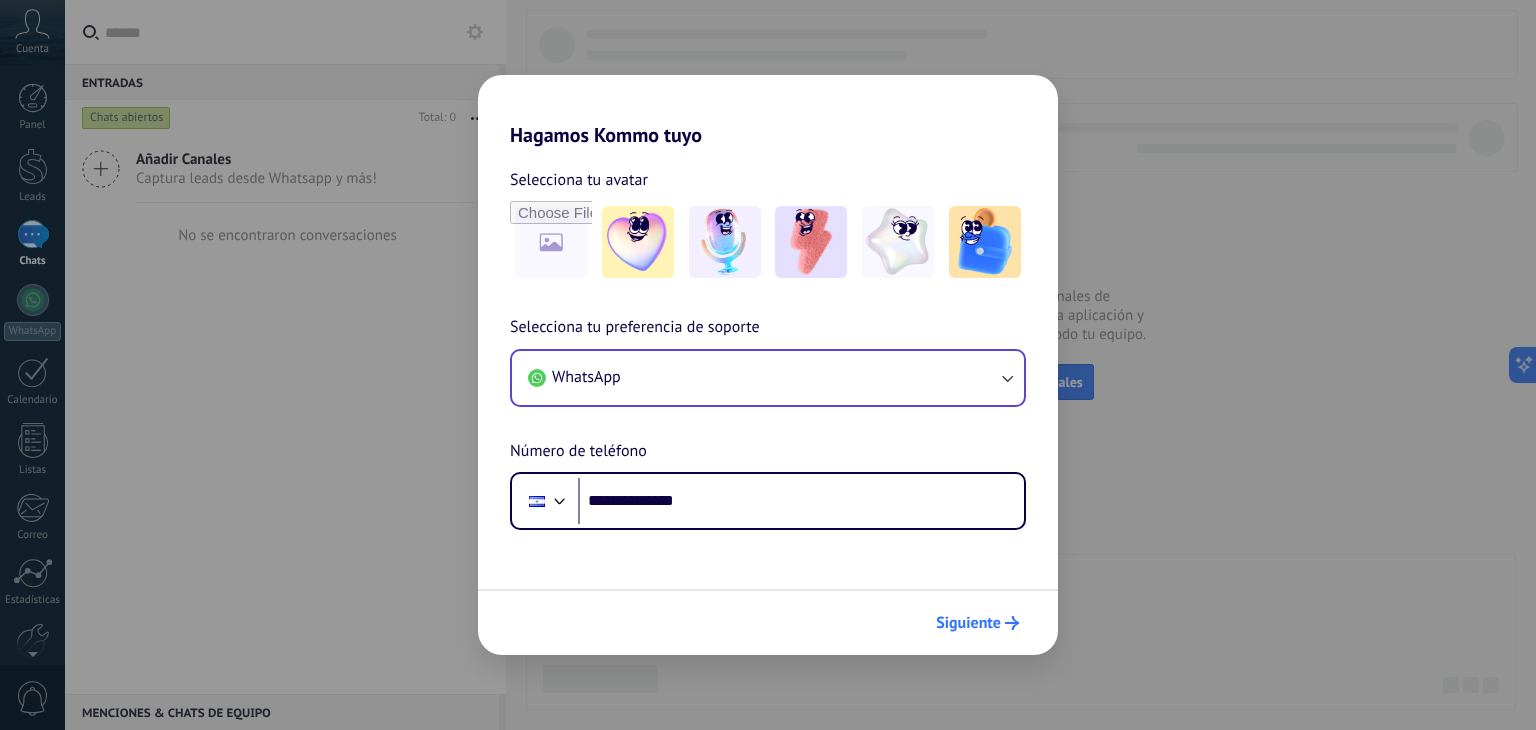 click on "Siguiente" at bounding box center [968, 623] 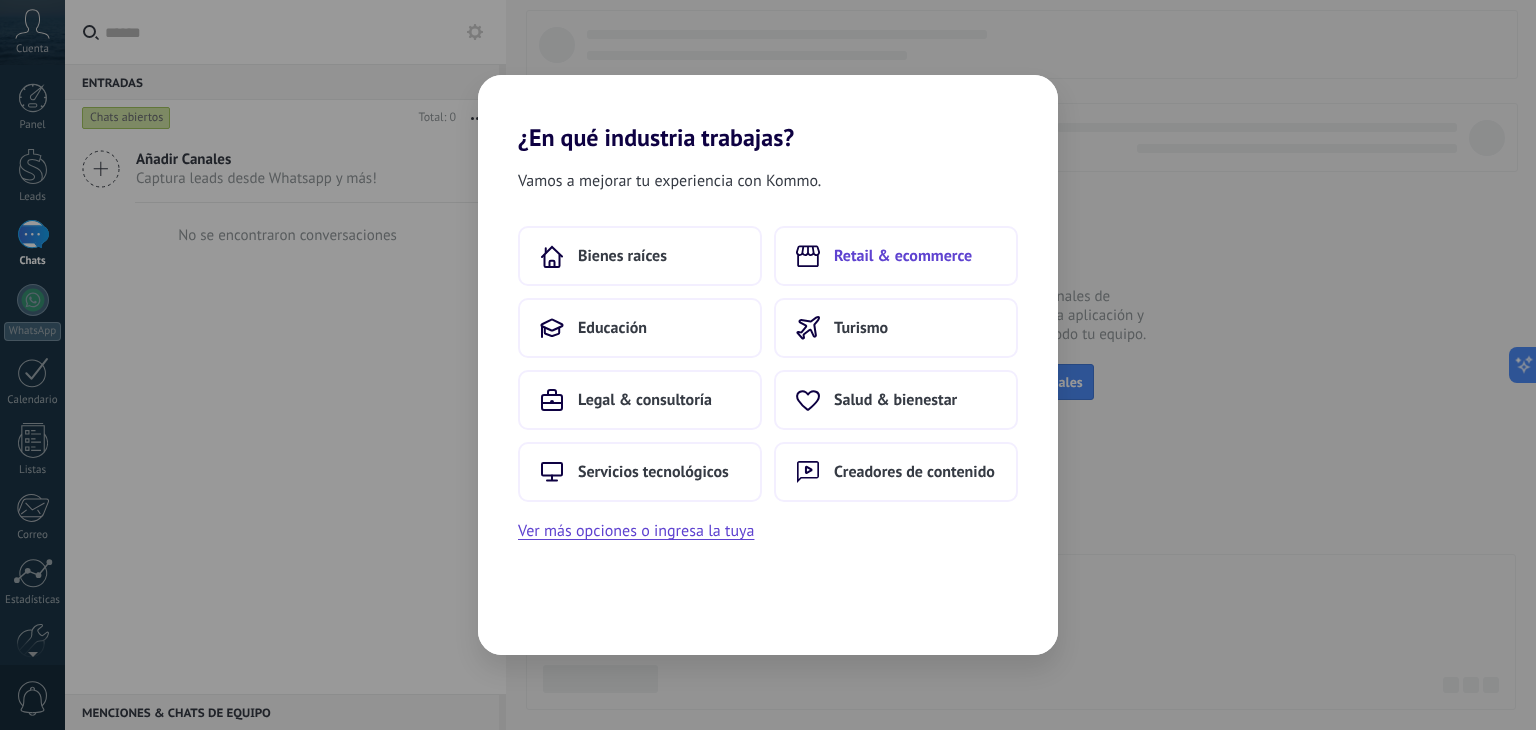 click on "Retail & ecommerce" at bounding box center (896, 256) 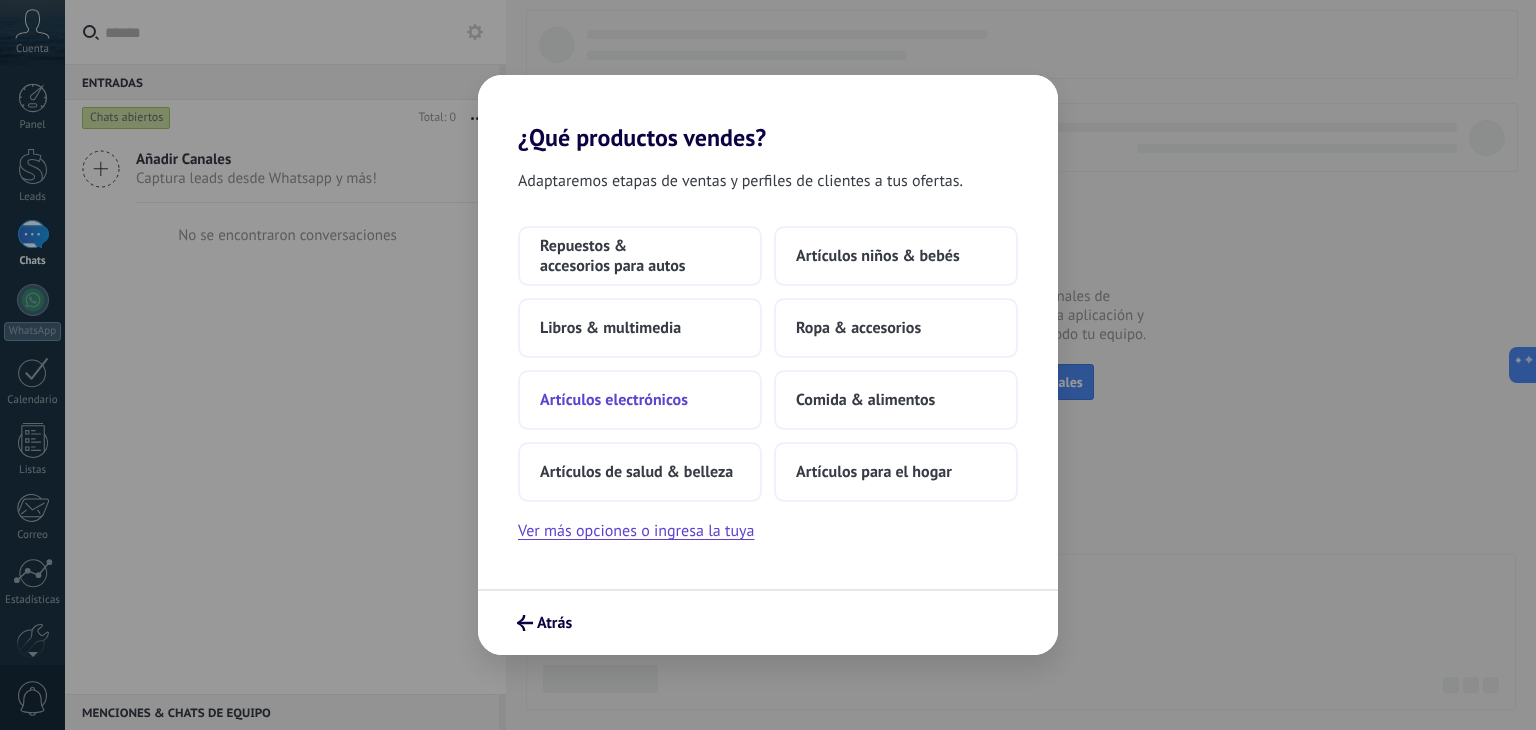 click on "Artículos electrónicos" at bounding box center (614, 400) 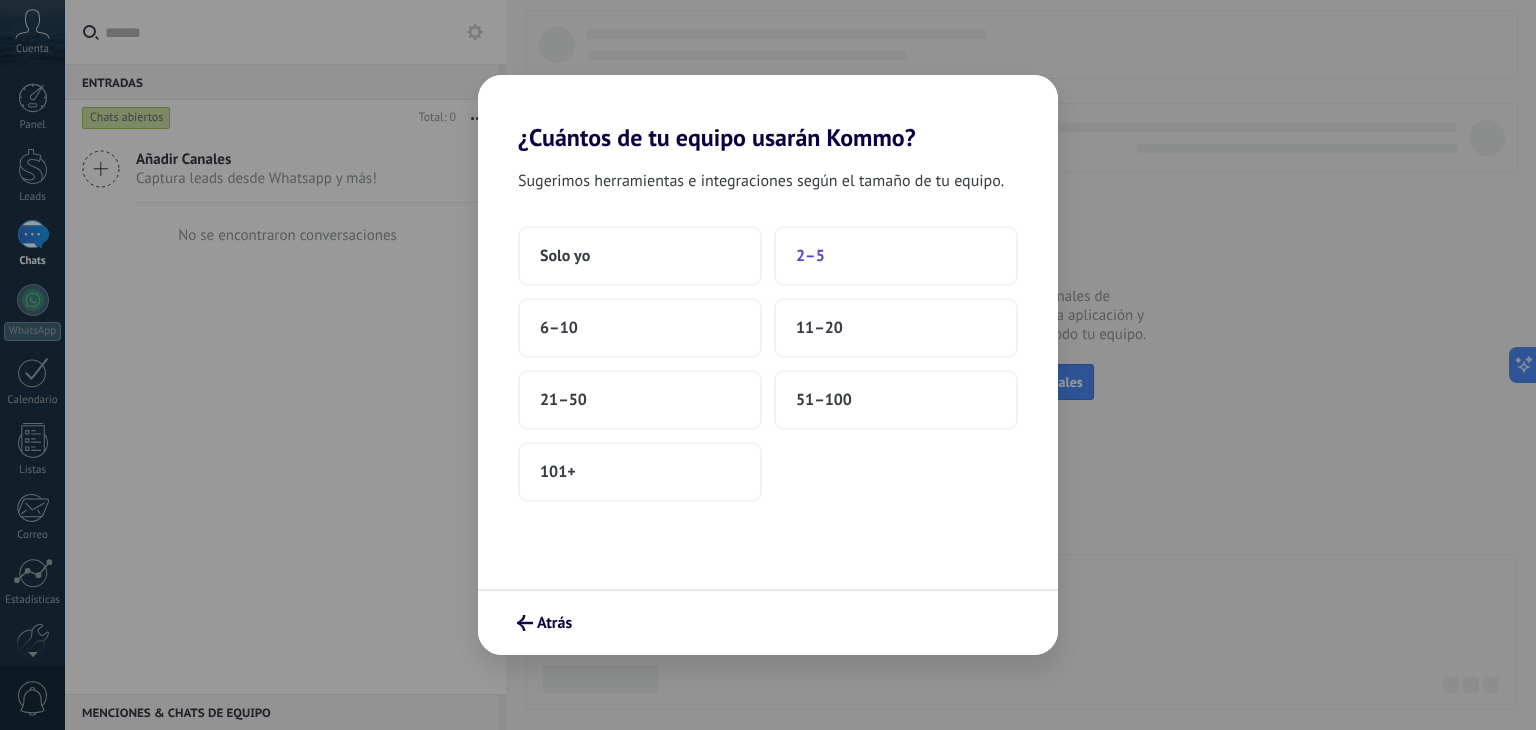 click on "2–5" at bounding box center [896, 256] 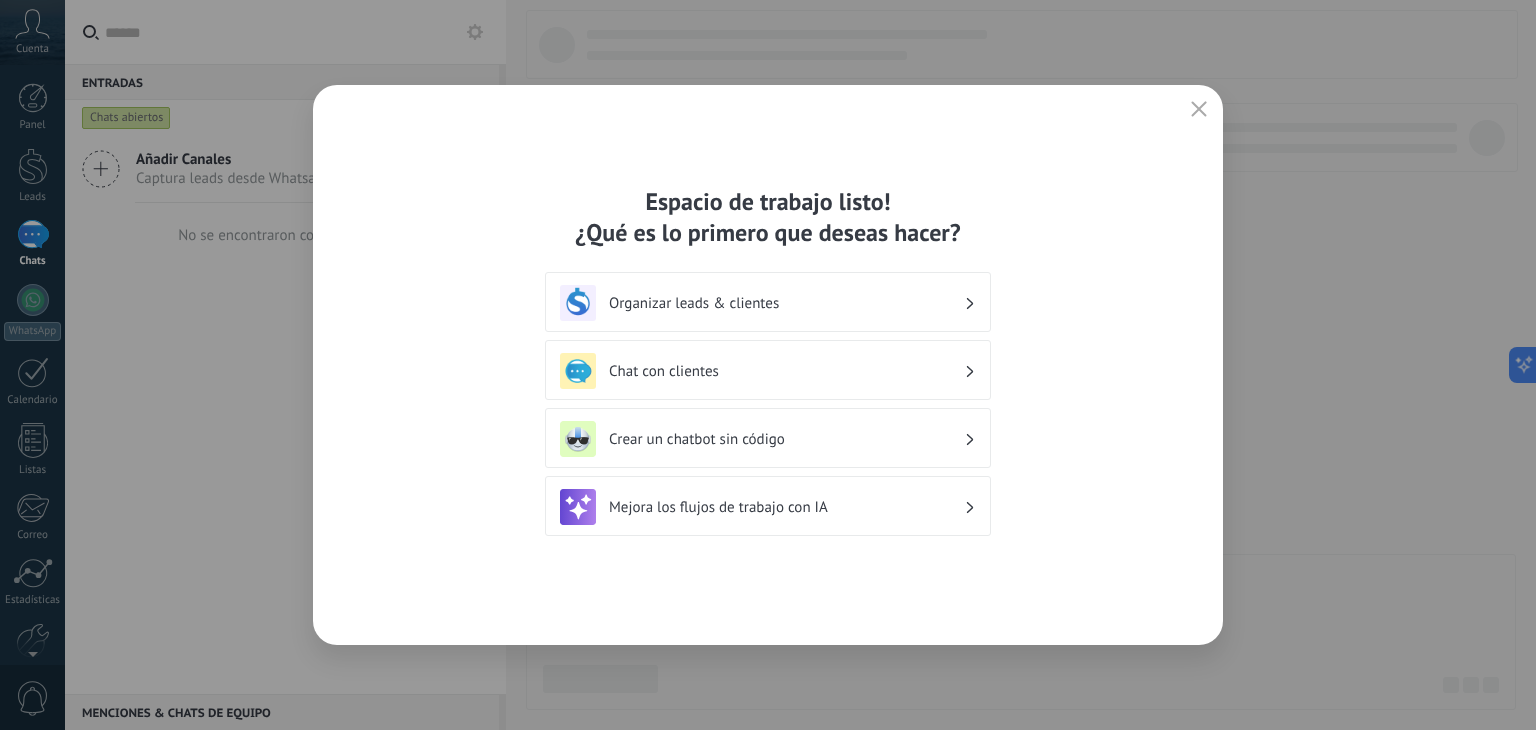 click on "Chat con clientes" at bounding box center [786, 371] 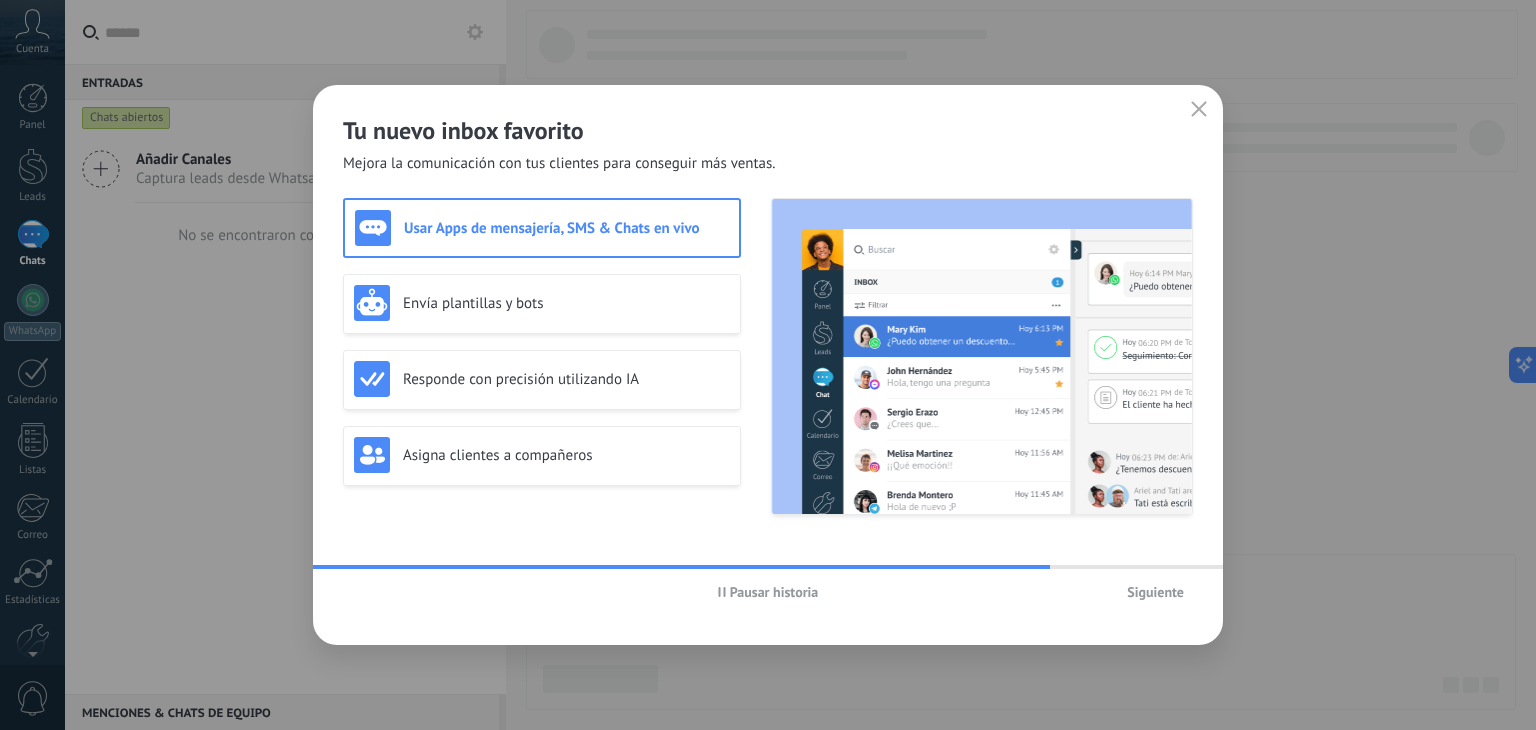 click on "Siguiente" at bounding box center [1155, 592] 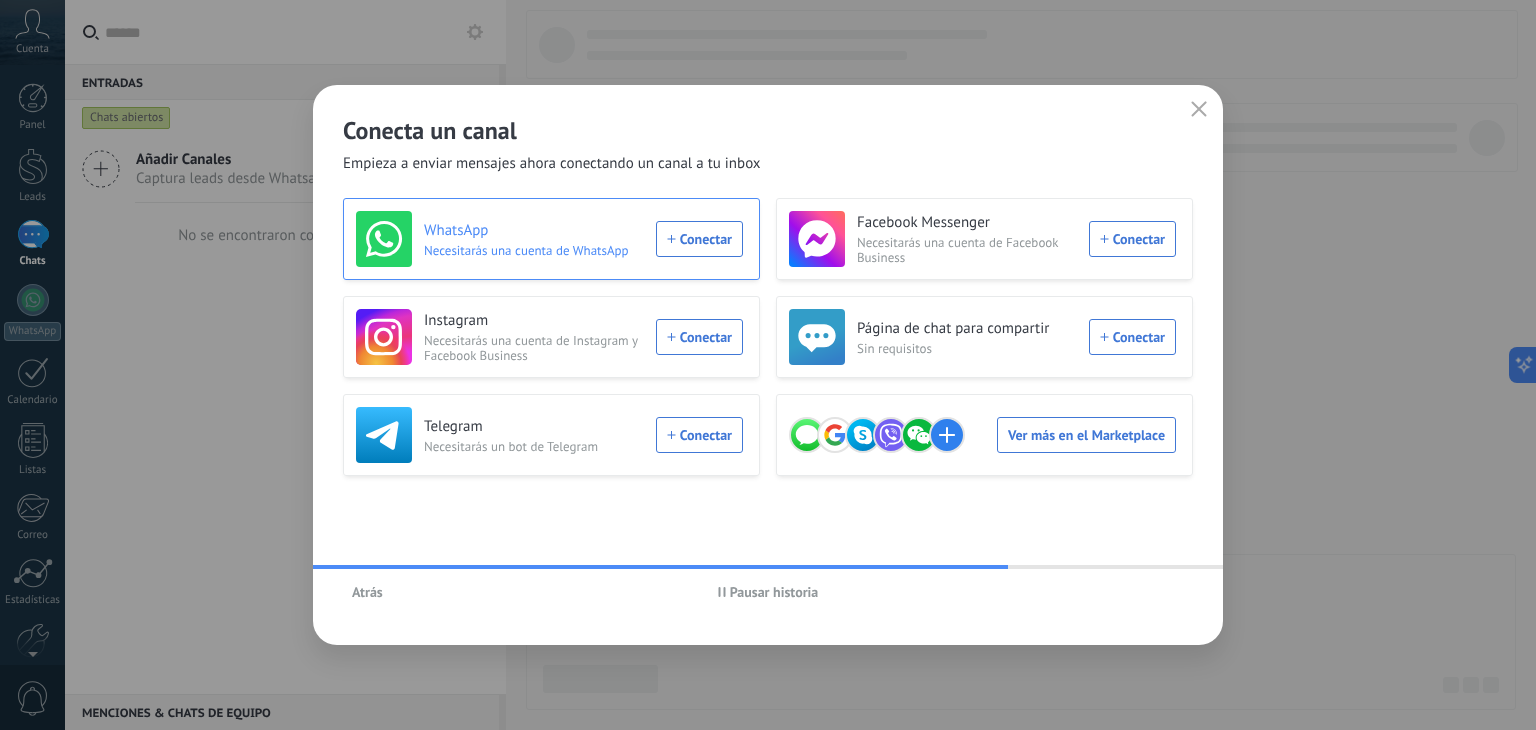 click on "WhatsApp Necesitarás una cuenta de WhatsApp Conectar" at bounding box center [549, 239] 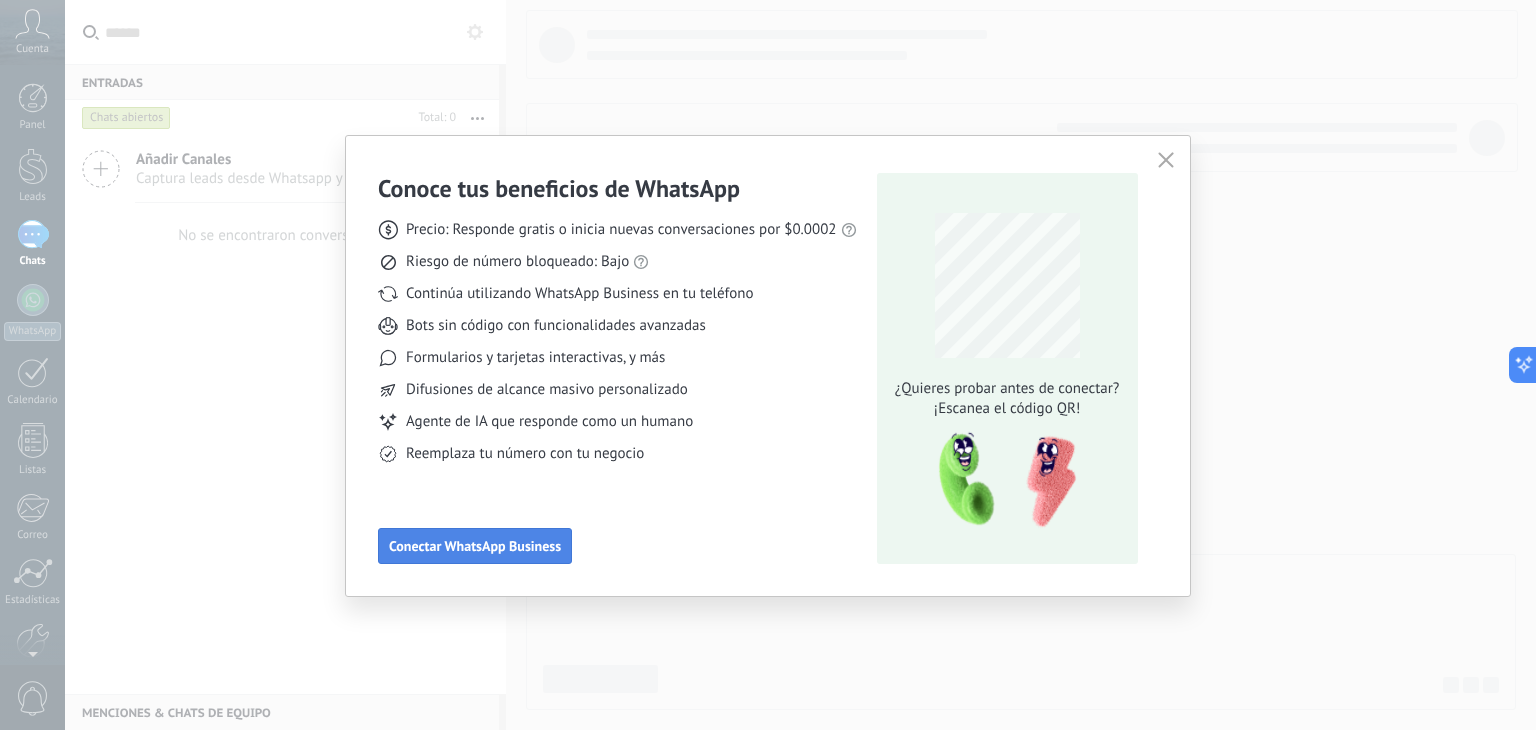 click on "Conectar WhatsApp Business" at bounding box center [475, 546] 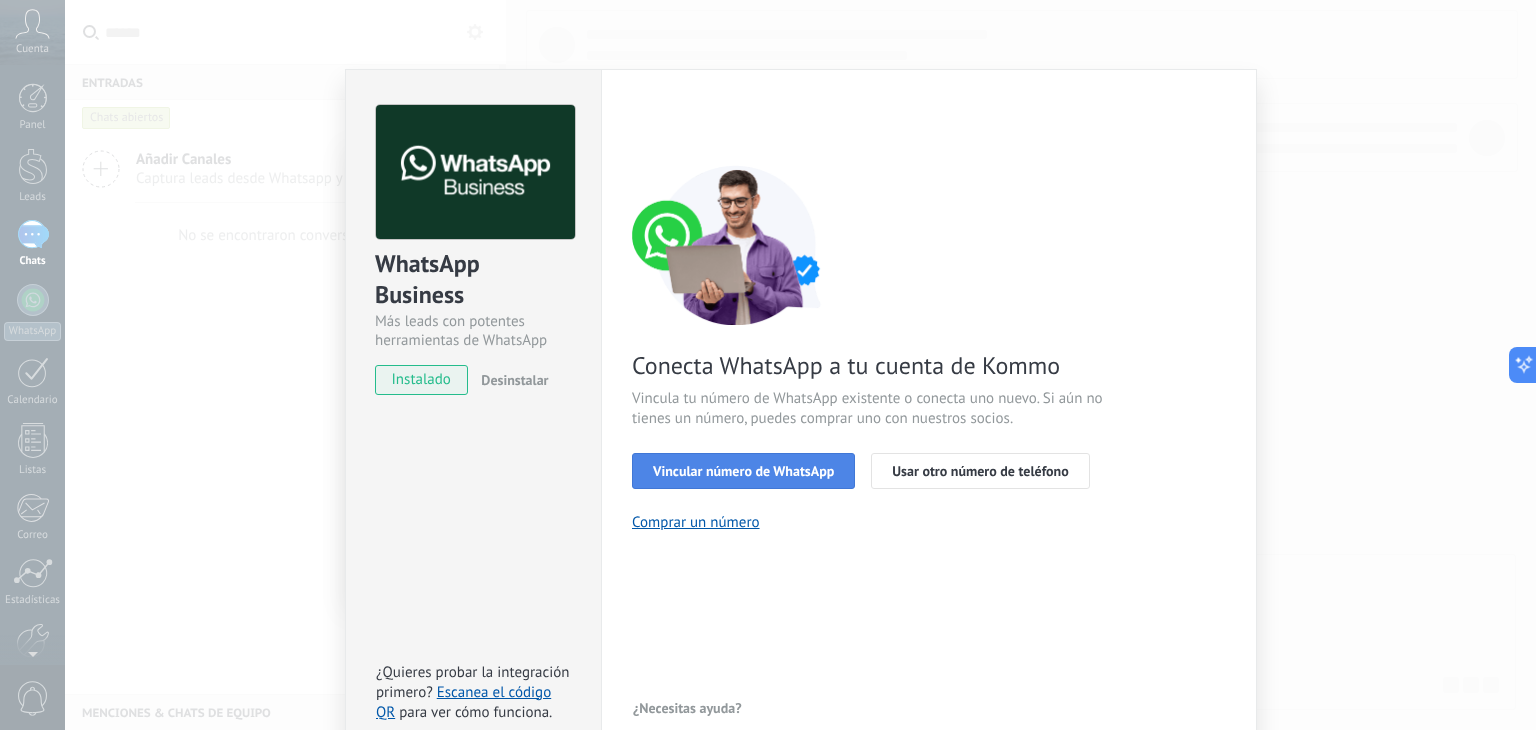 click on "Vincular número de WhatsApp" at bounding box center (743, 471) 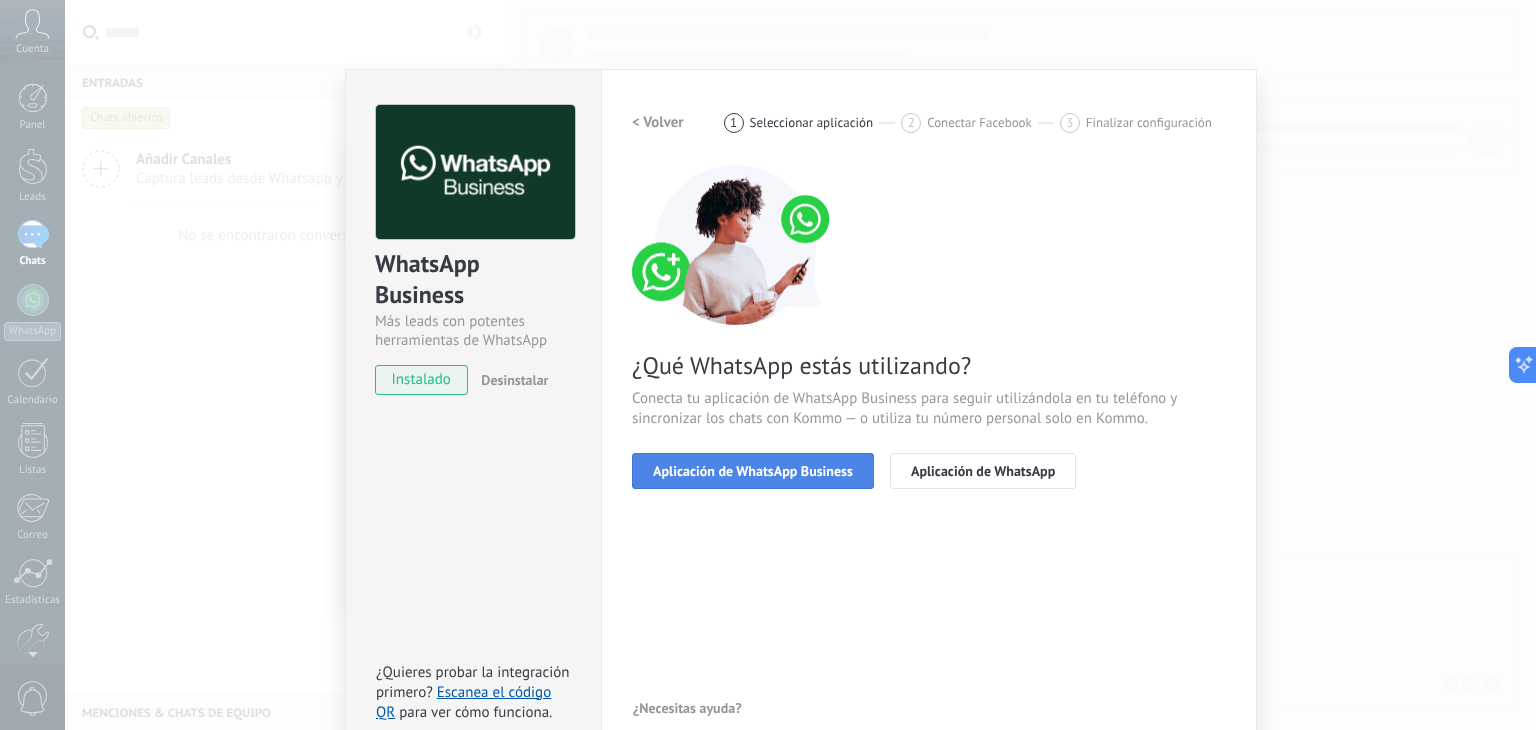 click on "Aplicación de WhatsApp Business" at bounding box center [753, 471] 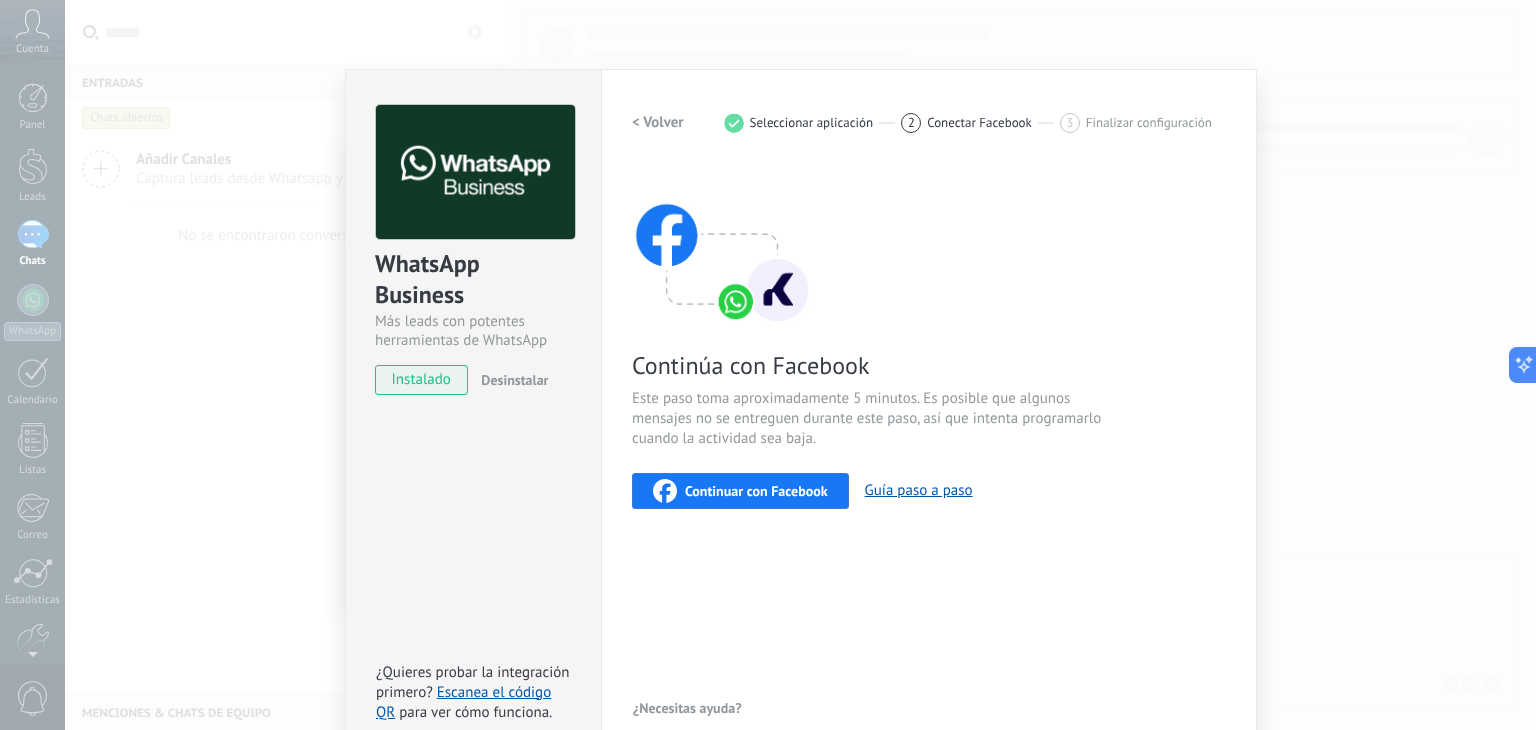 click on "Continuar con Facebook" at bounding box center (756, 491) 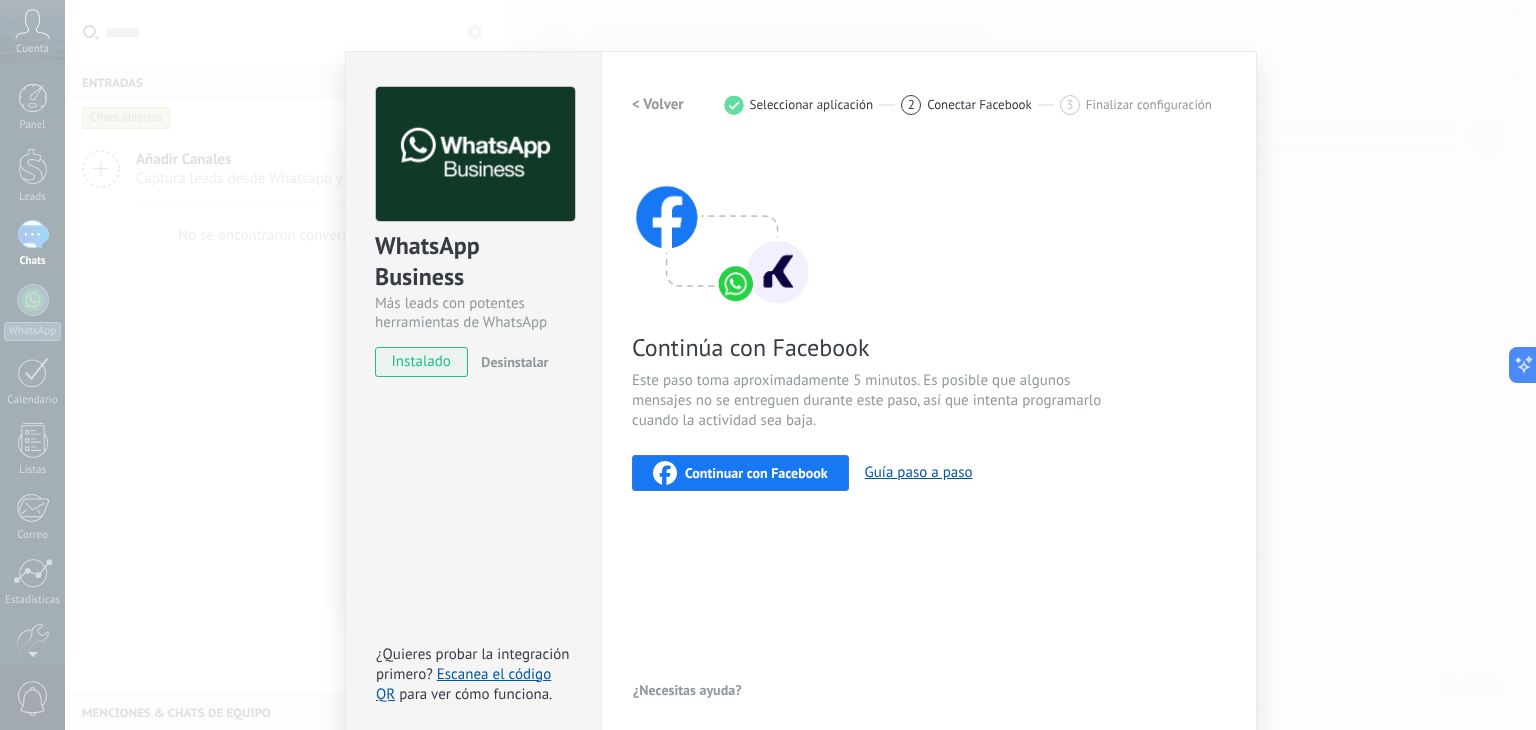 scroll, scrollTop: 28, scrollLeft: 0, axis: vertical 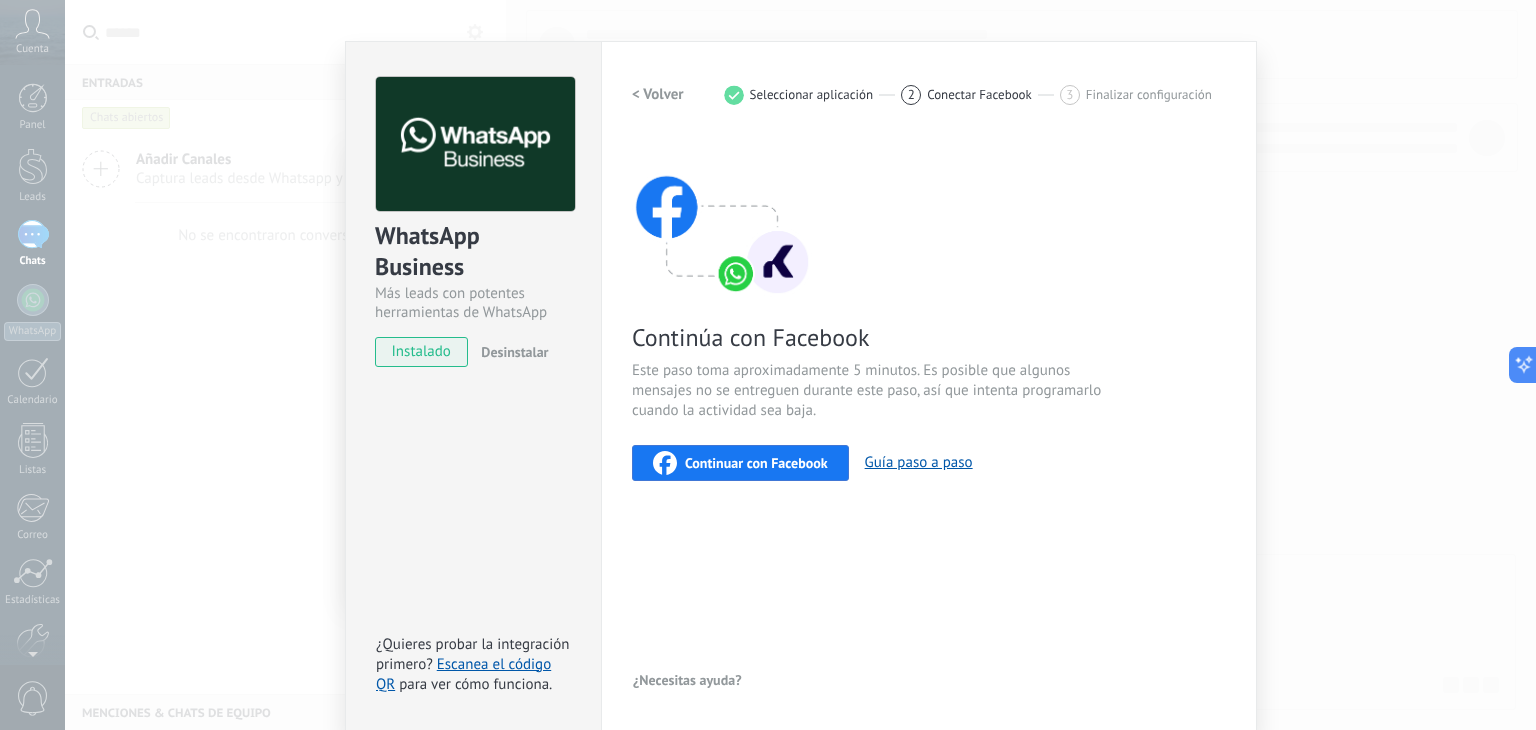 click on "WhatsApp Business Más leads con potentes herramientas de WhatsApp instalado Desinstalar ¿Quieres probar la integración primero?   Escanea el código QR   para ver cómo funciona. Configuraciones Autorizaciones This tab logs the users who have granted integration access to this account. If you want to to remove a user's ability to send requests to the account on behalf of this integration, you can revoke access. If access is revoked from all users, the integration will stop working. This app is installed, but no one has given it access yet. WhatsApp Cloud API más _:  Guardar < Volver 1 Seleccionar aplicación 2 Conectar Facebook  3 Finalizar configuración Continúa con Facebook Este paso toma aproximadamente 5 minutos. Es posible que algunos mensajes no se entreguen durante este paso, así que intenta programarlo cuando la actividad sea baja. Continuar con Facebook Guía paso a paso ¿Necesitas ayuda?" at bounding box center [800, 365] 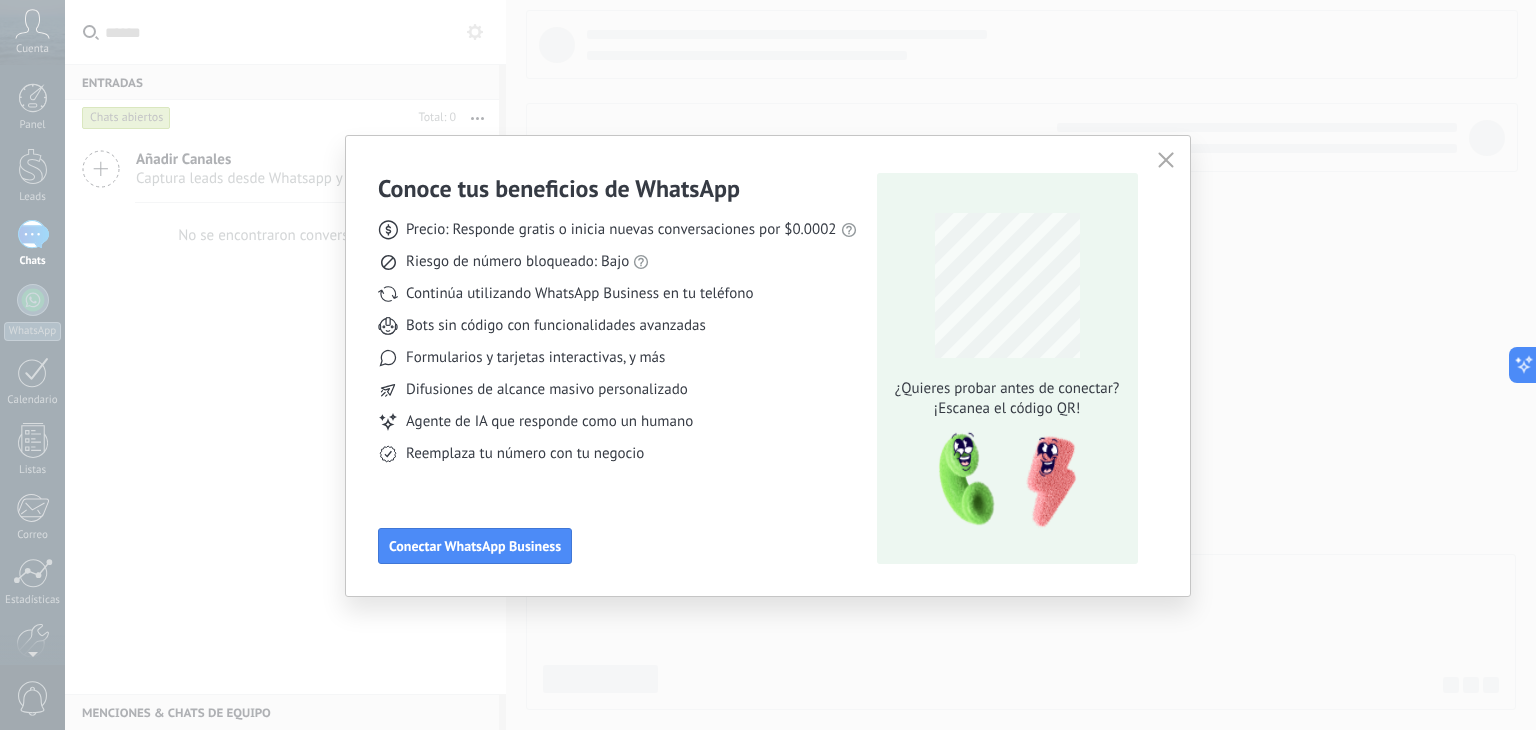 scroll, scrollTop: 0, scrollLeft: 0, axis: both 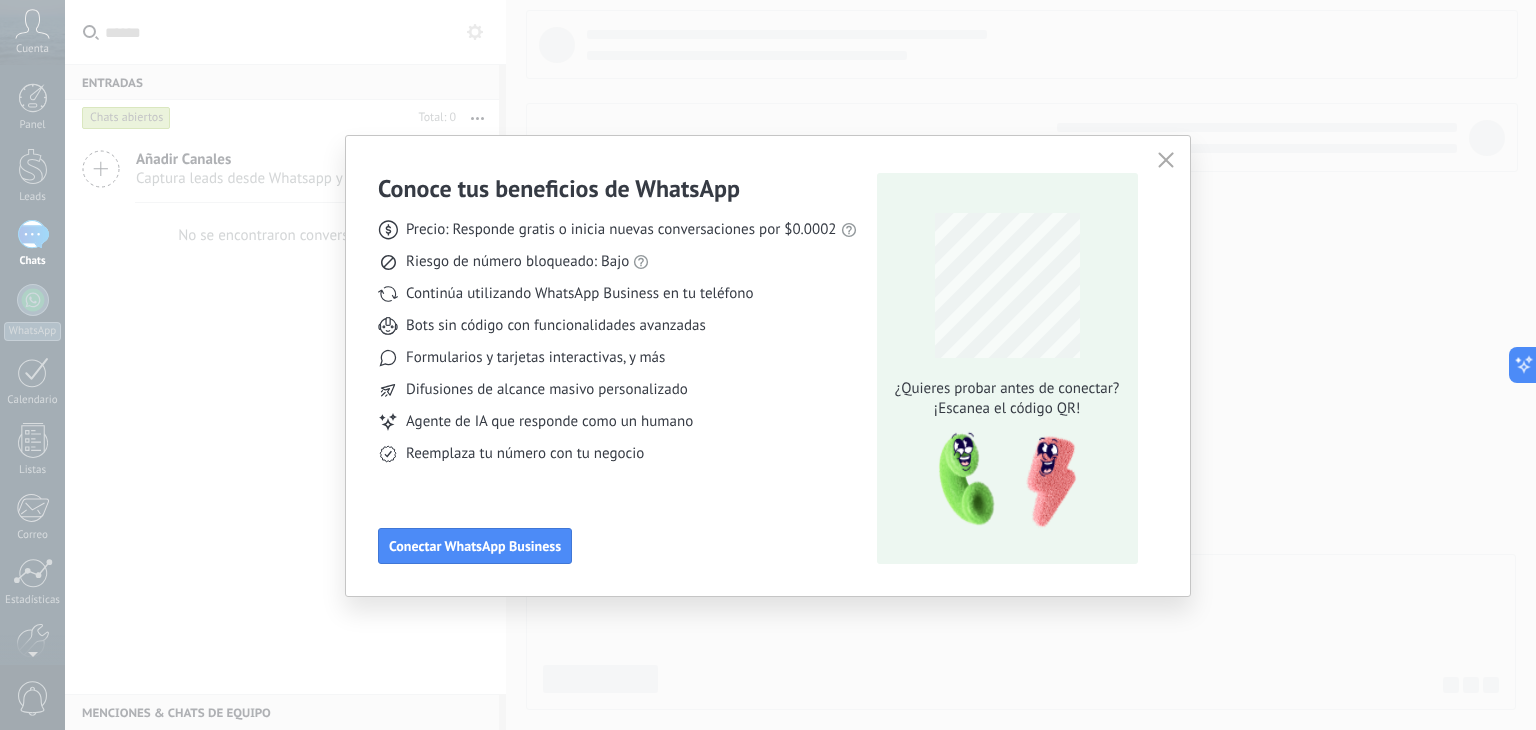 click on "Conoce tus beneficios de WhatsApp Precio: Responde gratis o inicia nuevas conversaciones por $0.0002 Riesgo de número bloqueado: Bajo Continúa utilizando WhatsApp Business en tu teléfono Bots sin código con funcionalidades avanzadas Formularios y tarjetas interactivas, y más Difusiones de alcance masivo personalizado Agente de IA que responde como un humano Reemplaza tu número con tu negocio Conectar WhatsApp Business ¿Quieres probar antes de conectar? ¡Escanea el código QR!" at bounding box center [768, 365] 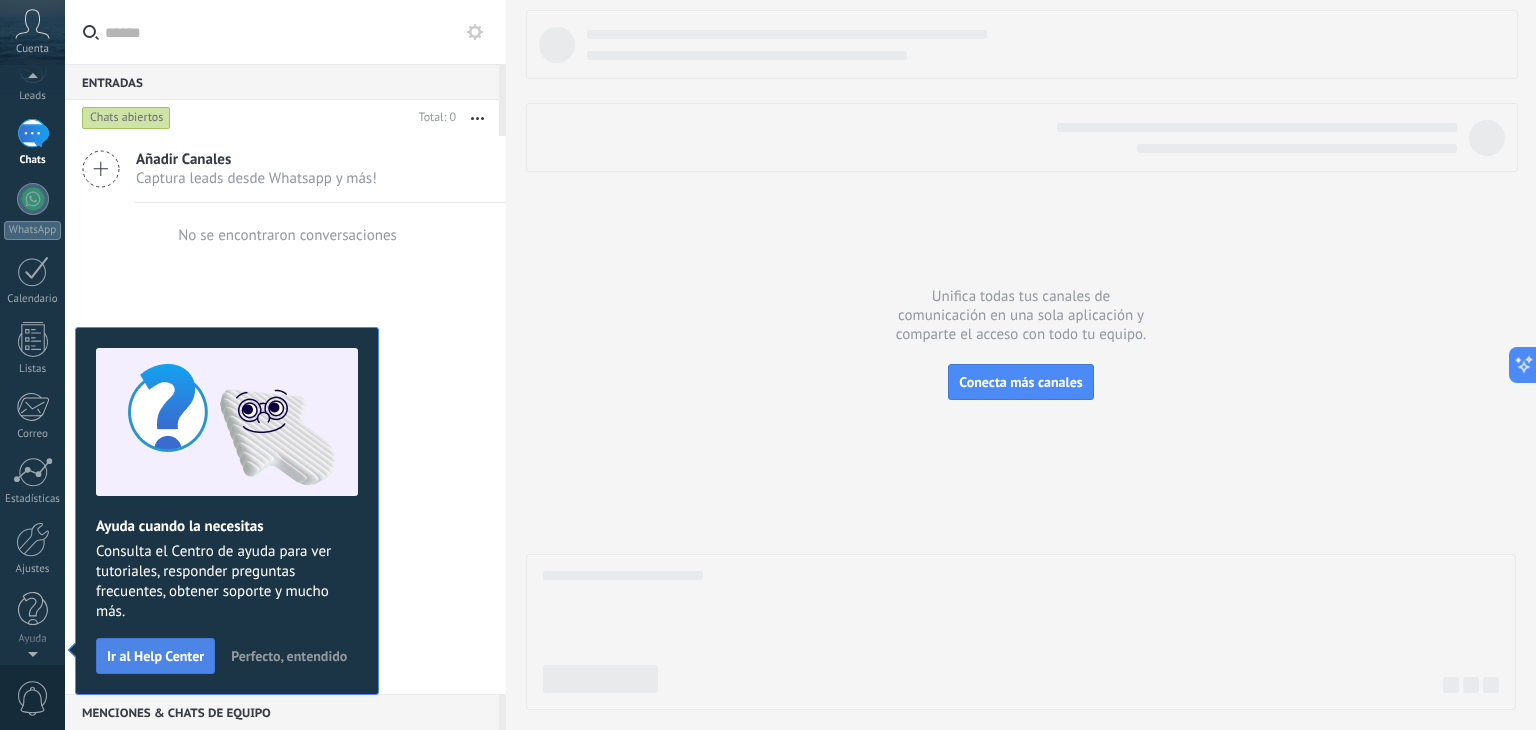 scroll, scrollTop: 0, scrollLeft: 0, axis: both 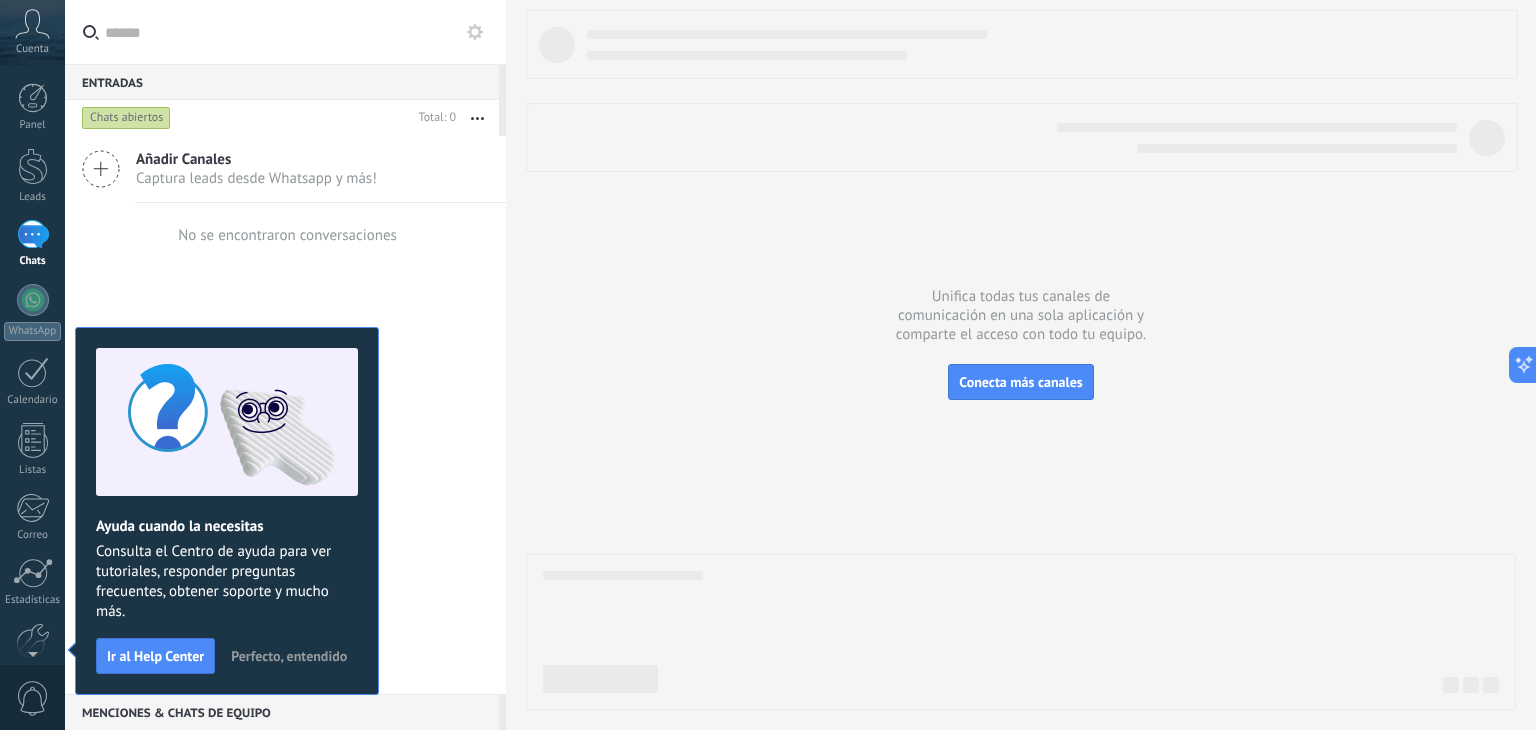 click at bounding box center [33, 234] 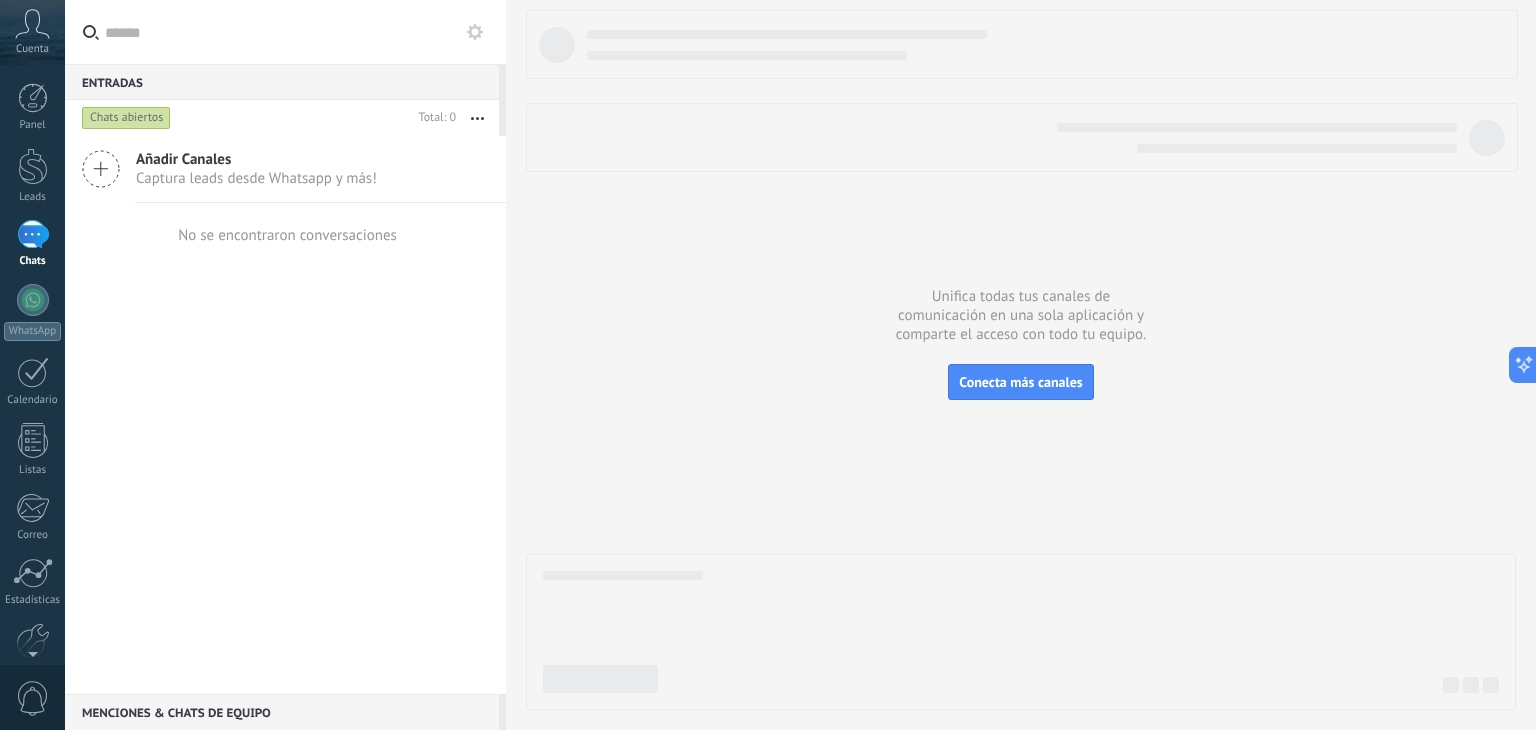click on "Cuenta" at bounding box center (32, 49) 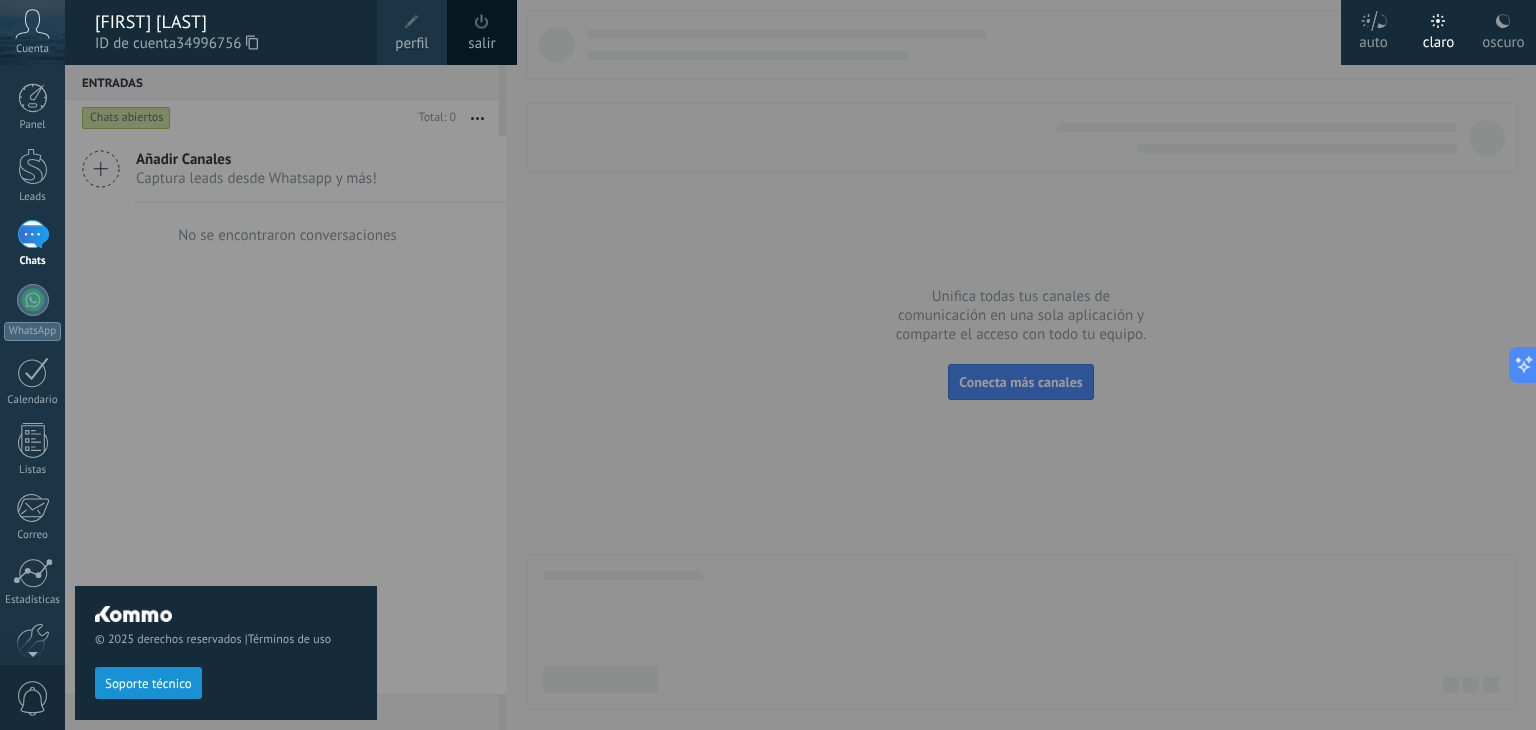 click at bounding box center [833, 365] 